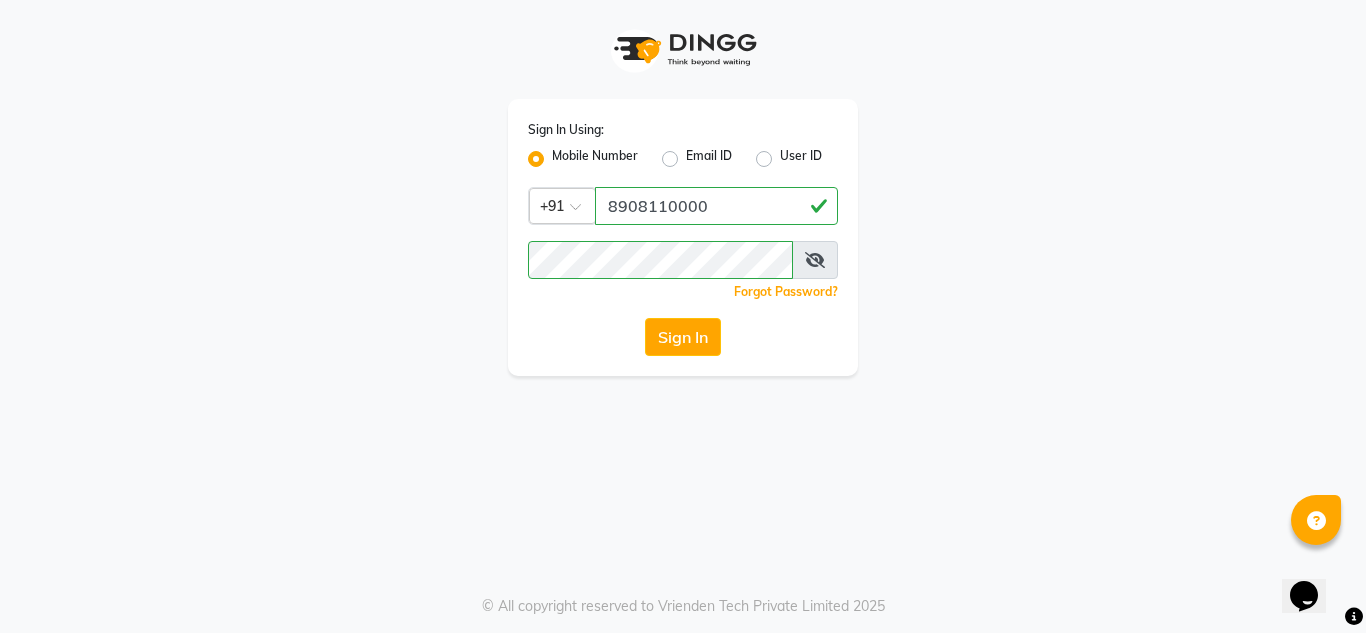 scroll, scrollTop: 0, scrollLeft: 0, axis: both 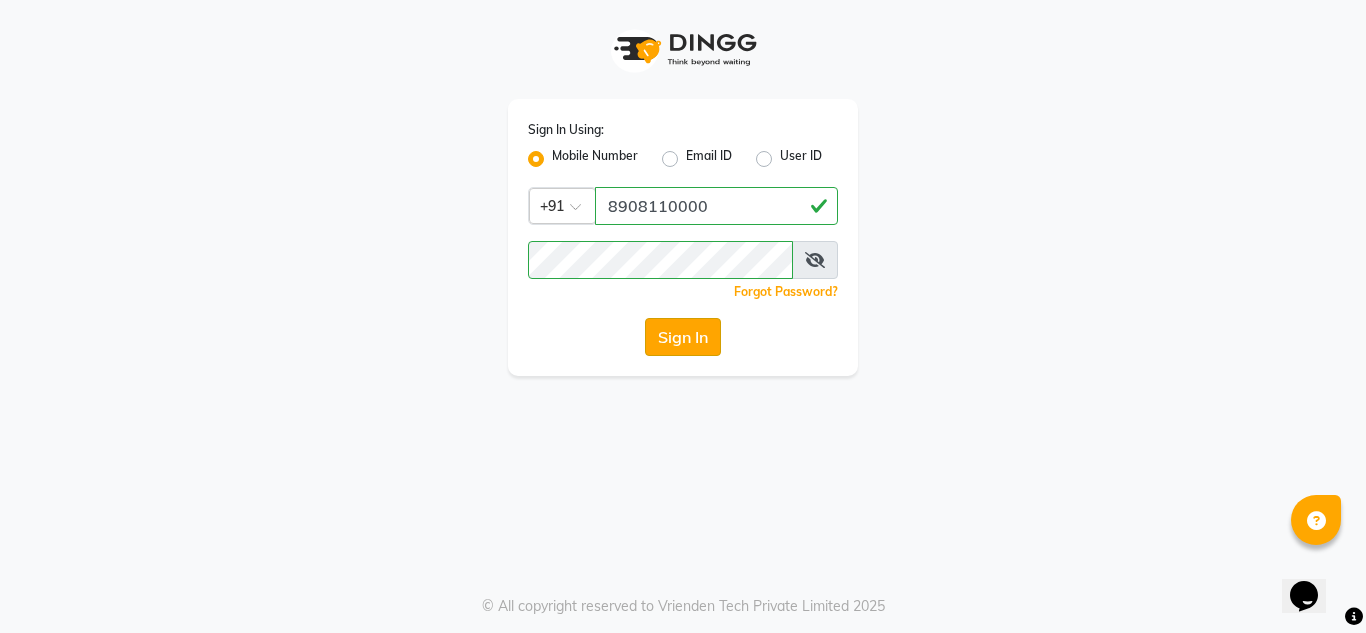 click on "Sign In" 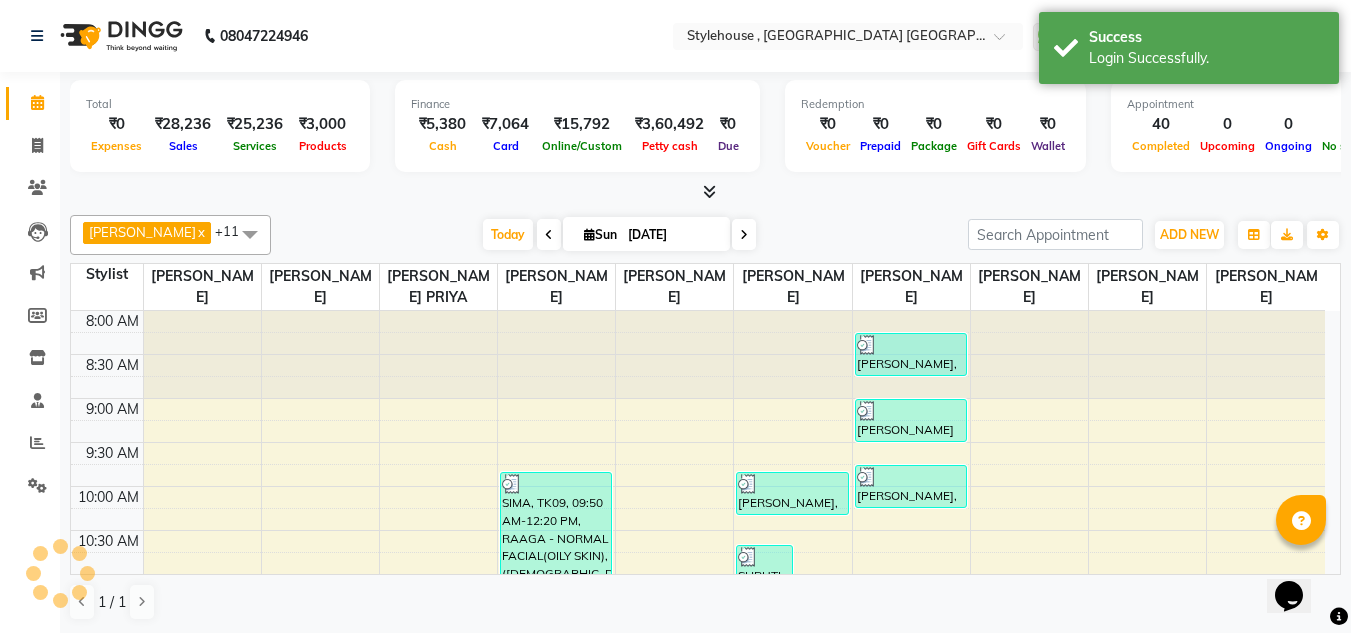 scroll, scrollTop: 842, scrollLeft: 0, axis: vertical 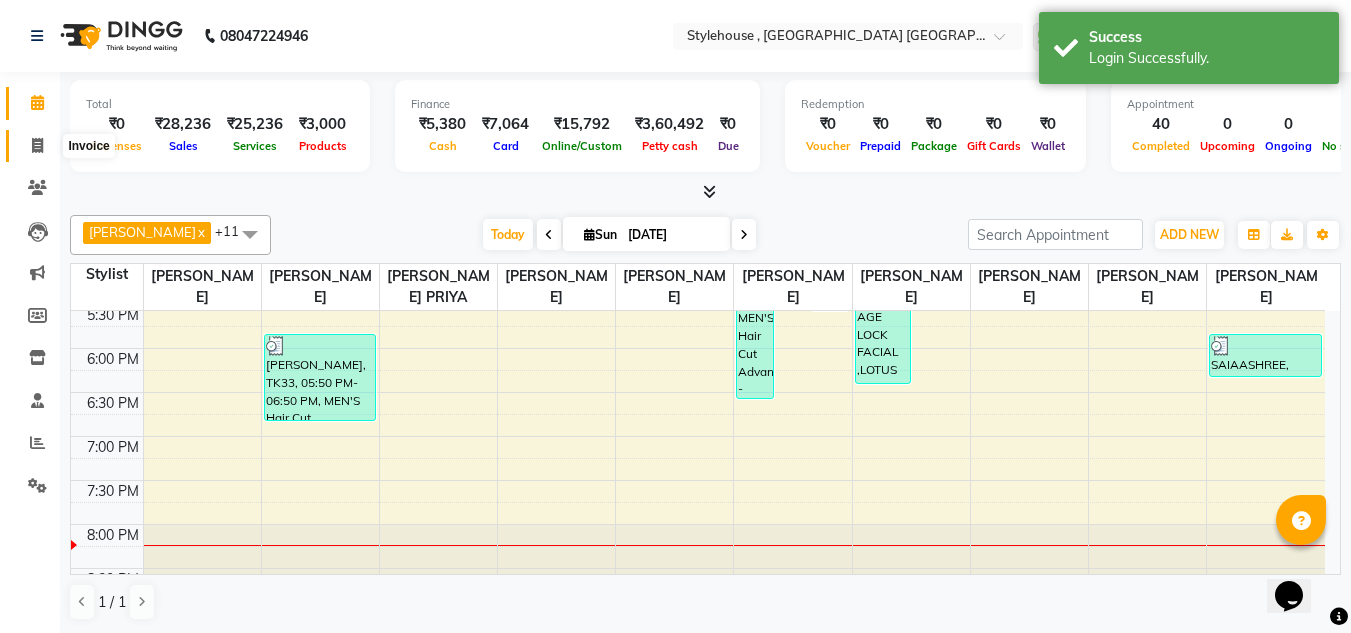 click 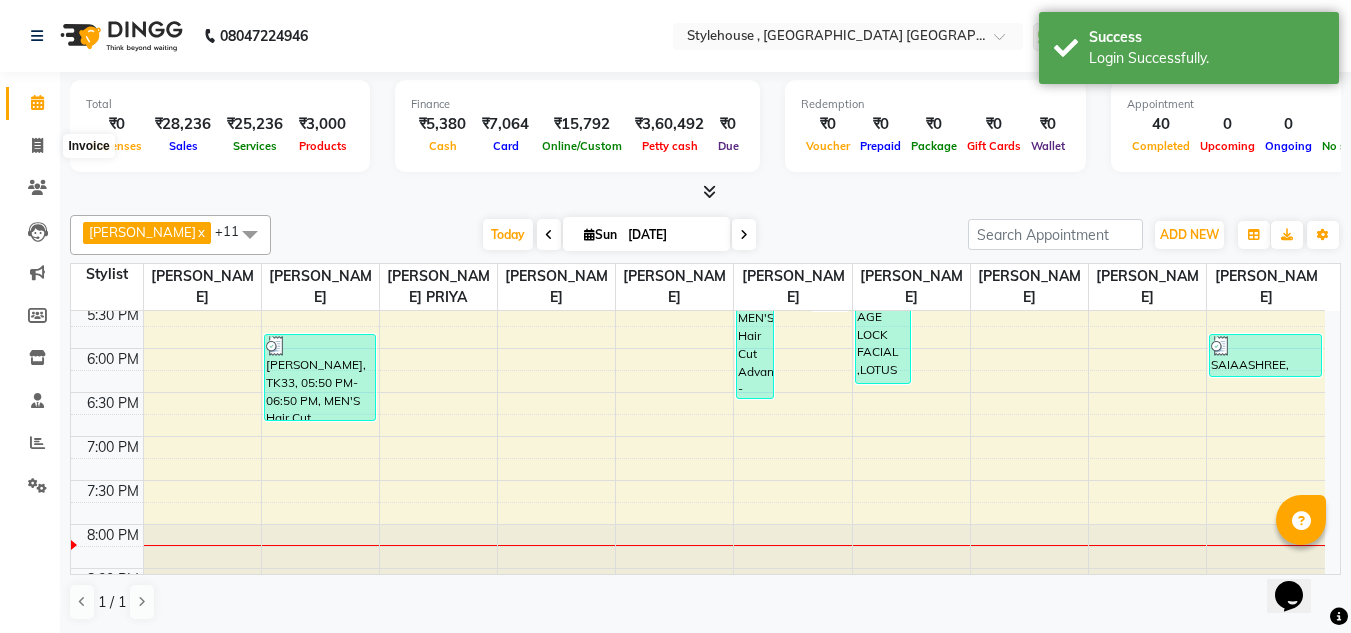 select on "7793" 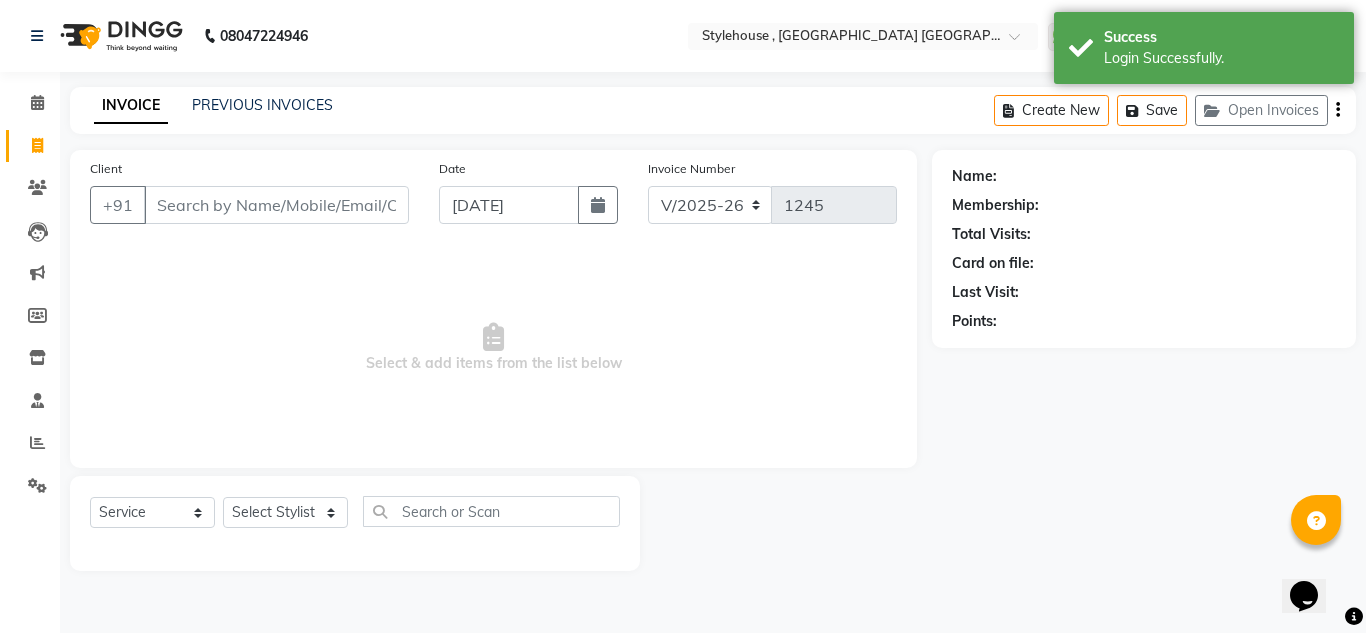 click on "Client" at bounding box center (276, 205) 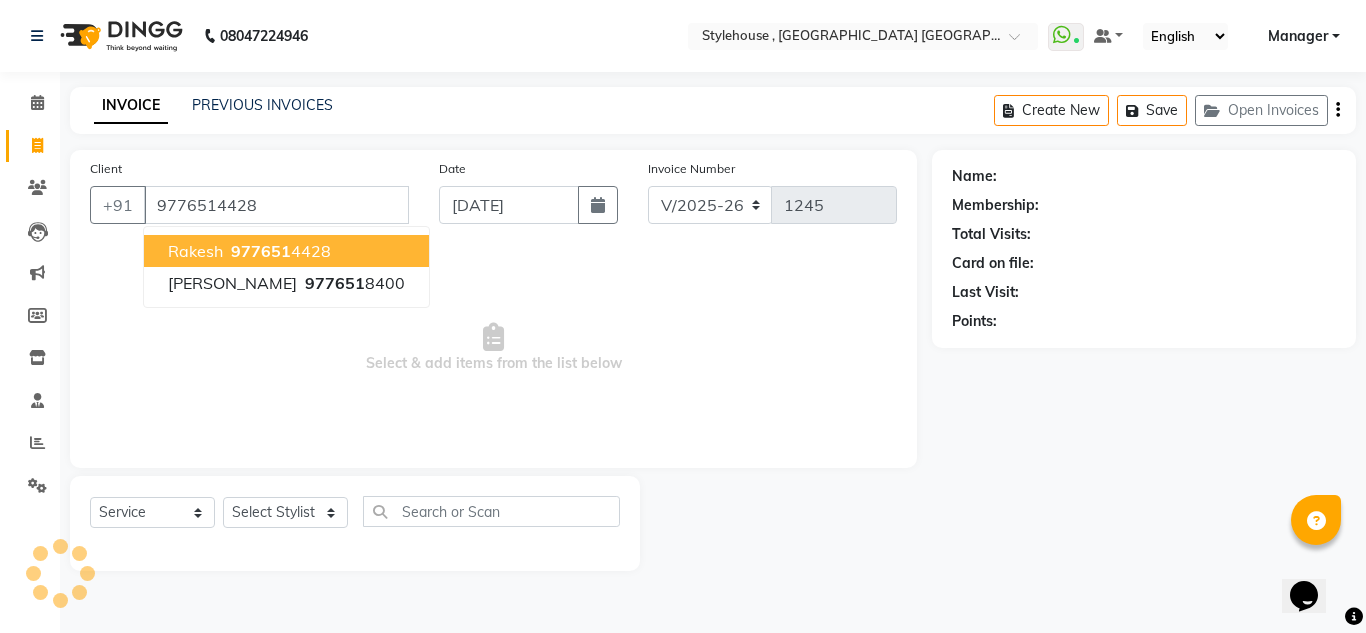 type on "9776514428" 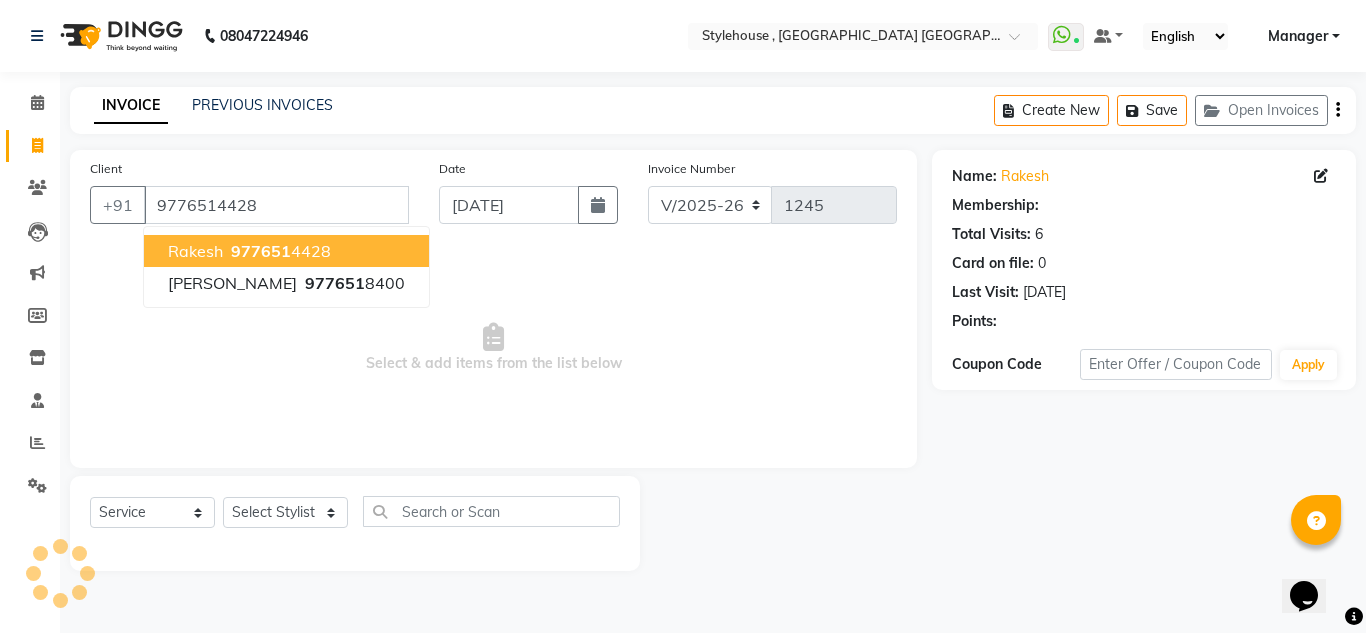 select on "1: Object" 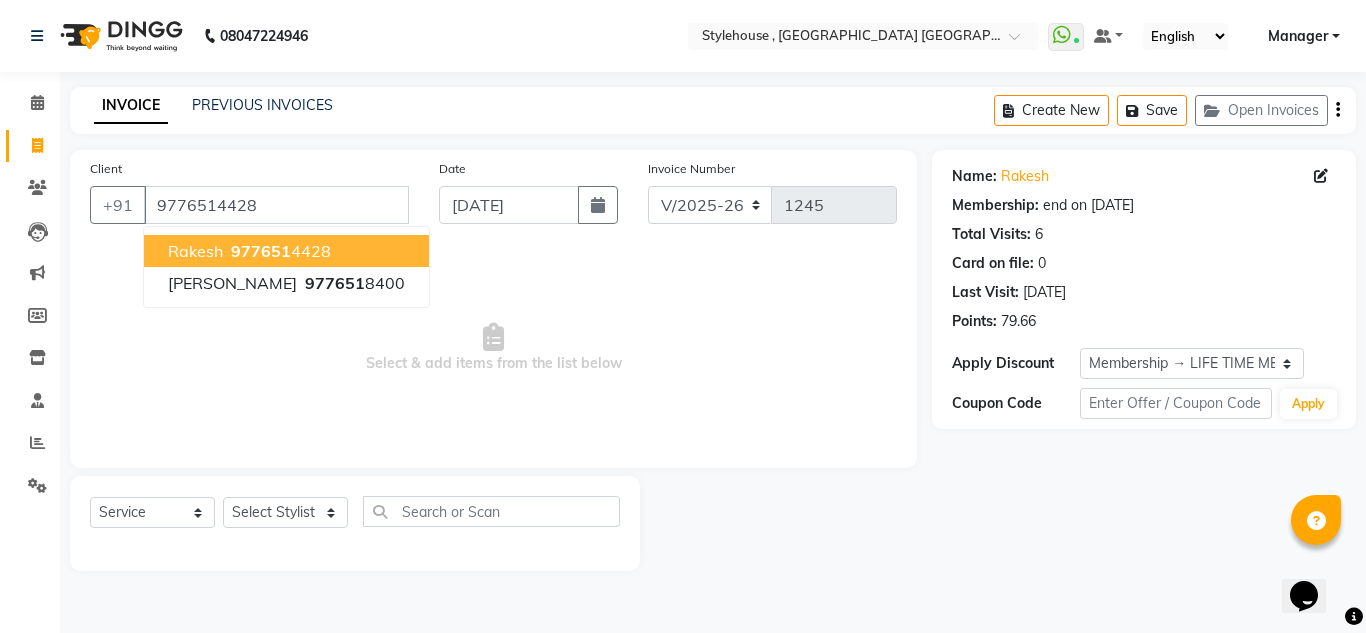 click on "Rakesh   977651 4428" at bounding box center (286, 251) 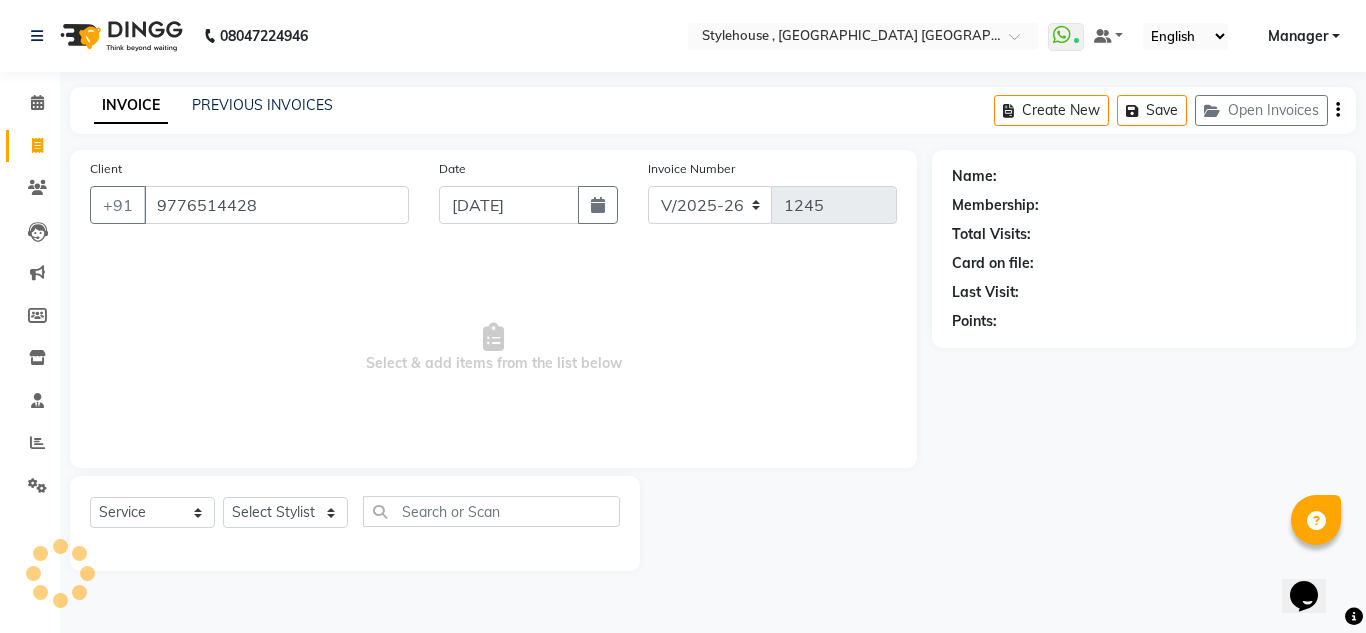 select on "1: Object" 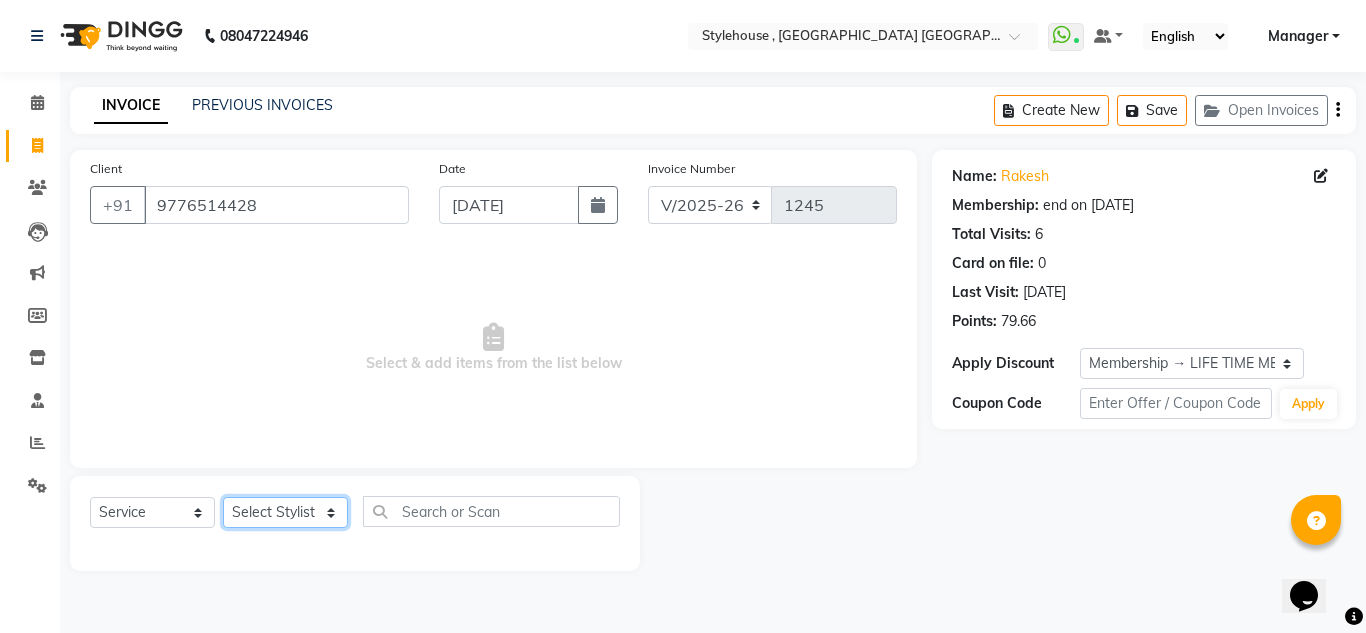 click on "Select Stylist [PERSON_NAME] [PERSON_NAME] [PERSON_NAME] [PERSON_NAME] PRIYA Manager [PERSON_NAME] [PERSON_NAME] [PERSON_NAME] PRIYANKA NANDA PUJA [PERSON_NAME] [PERSON_NAME] [PERSON_NAME] SAMEER [PERSON_NAME] [PERSON_NAME]" 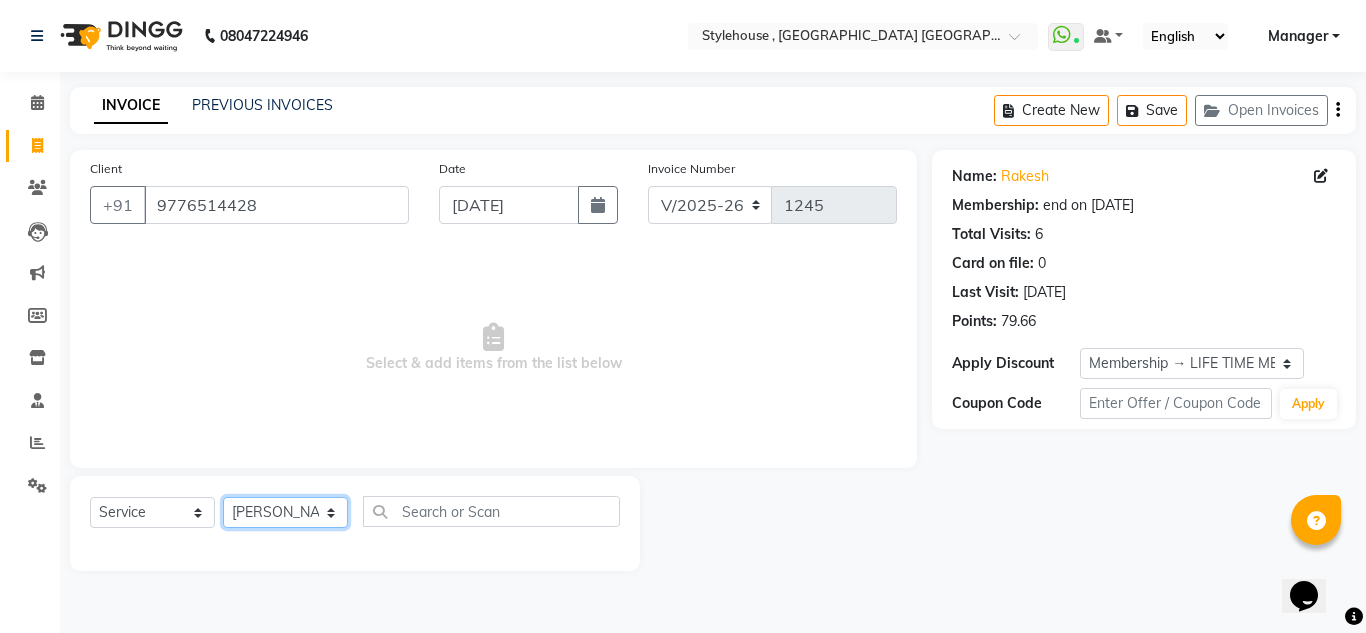 click on "Select Stylist [PERSON_NAME] [PERSON_NAME] [PERSON_NAME] [PERSON_NAME] PRIYA Manager [PERSON_NAME] [PERSON_NAME] [PERSON_NAME] PRIYANKA NANDA PUJA [PERSON_NAME] [PERSON_NAME] [PERSON_NAME] SAMEER [PERSON_NAME] [PERSON_NAME]" 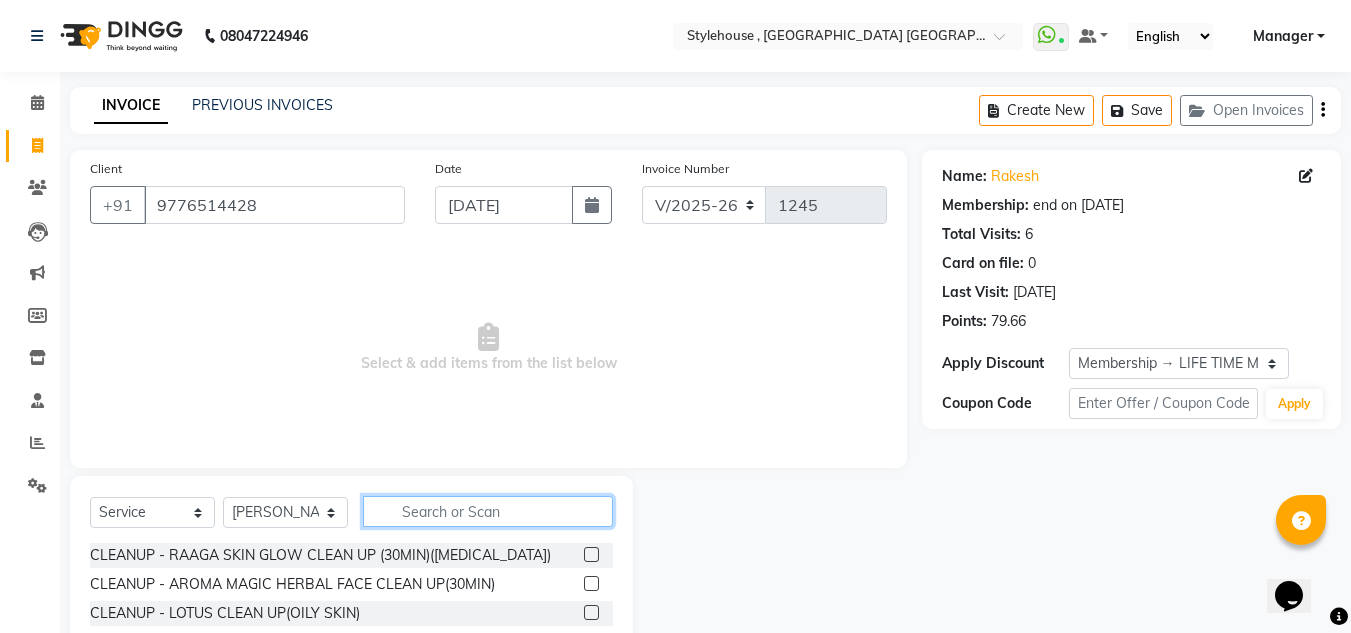 click 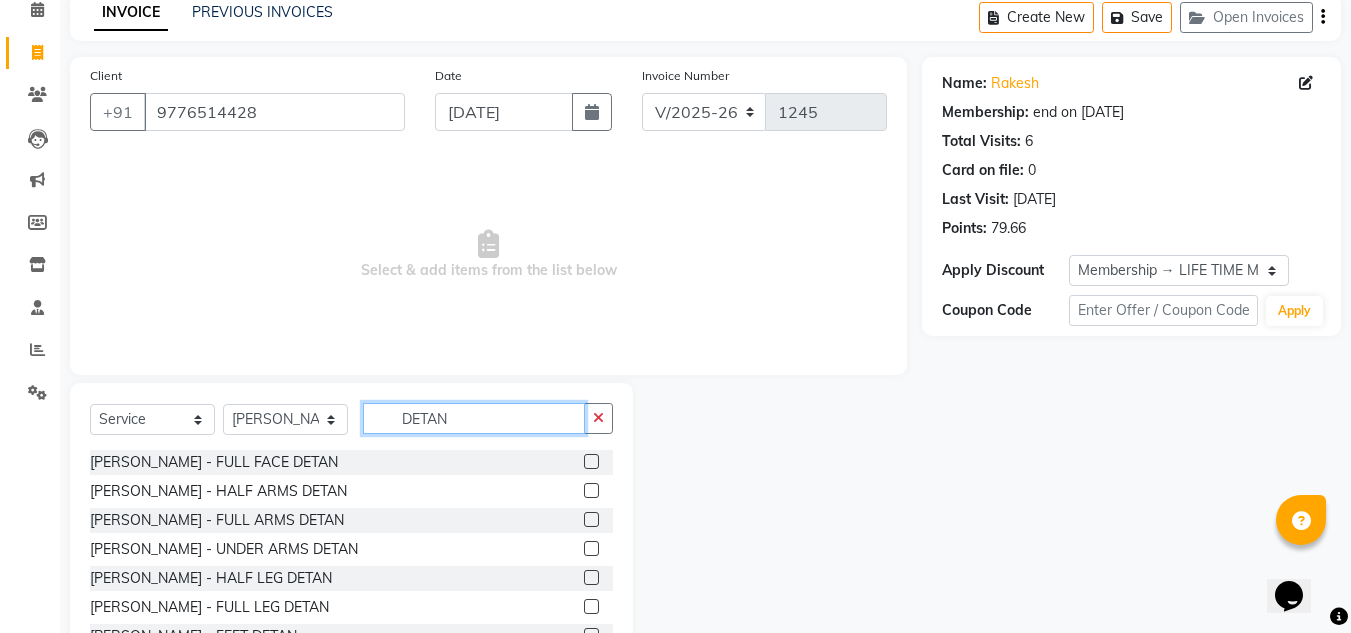 scroll, scrollTop: 168, scrollLeft: 0, axis: vertical 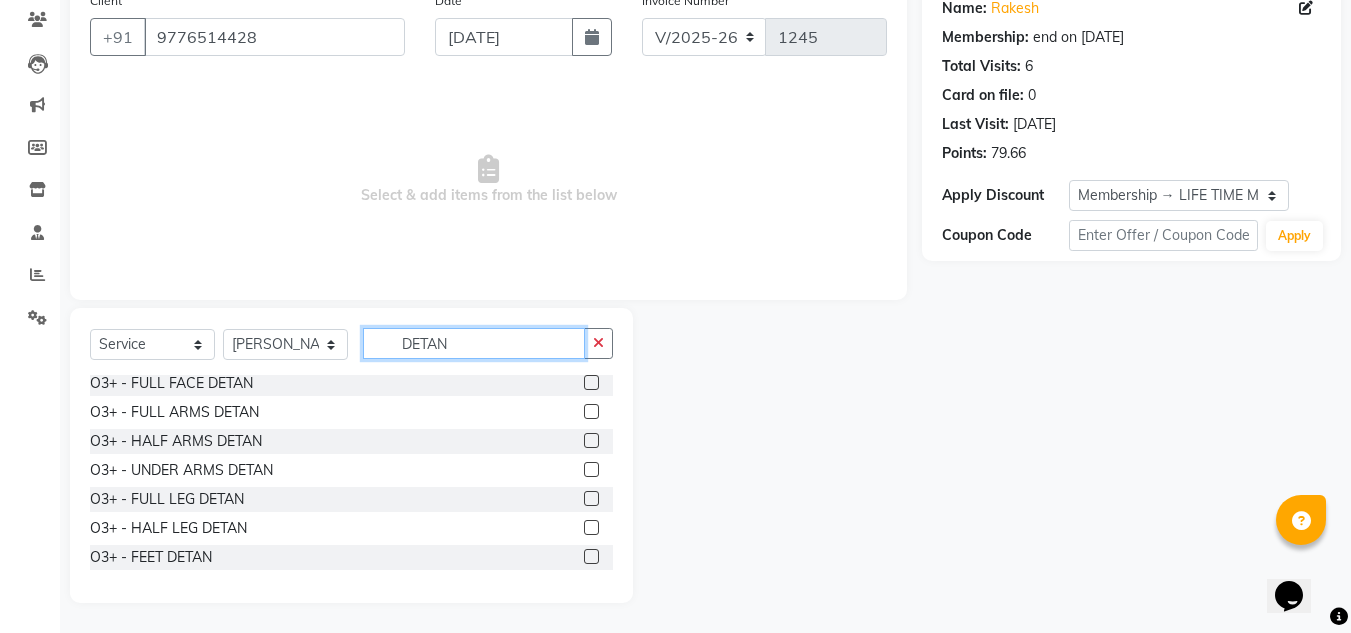 type on "DETAN" 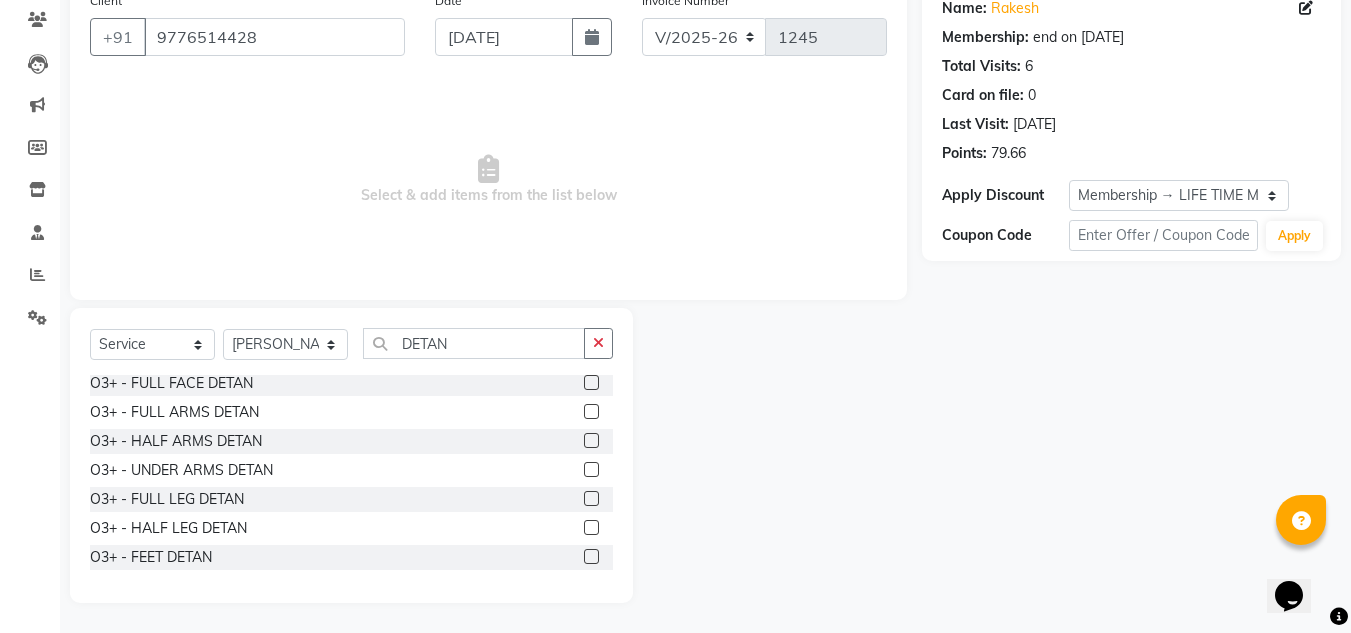 click 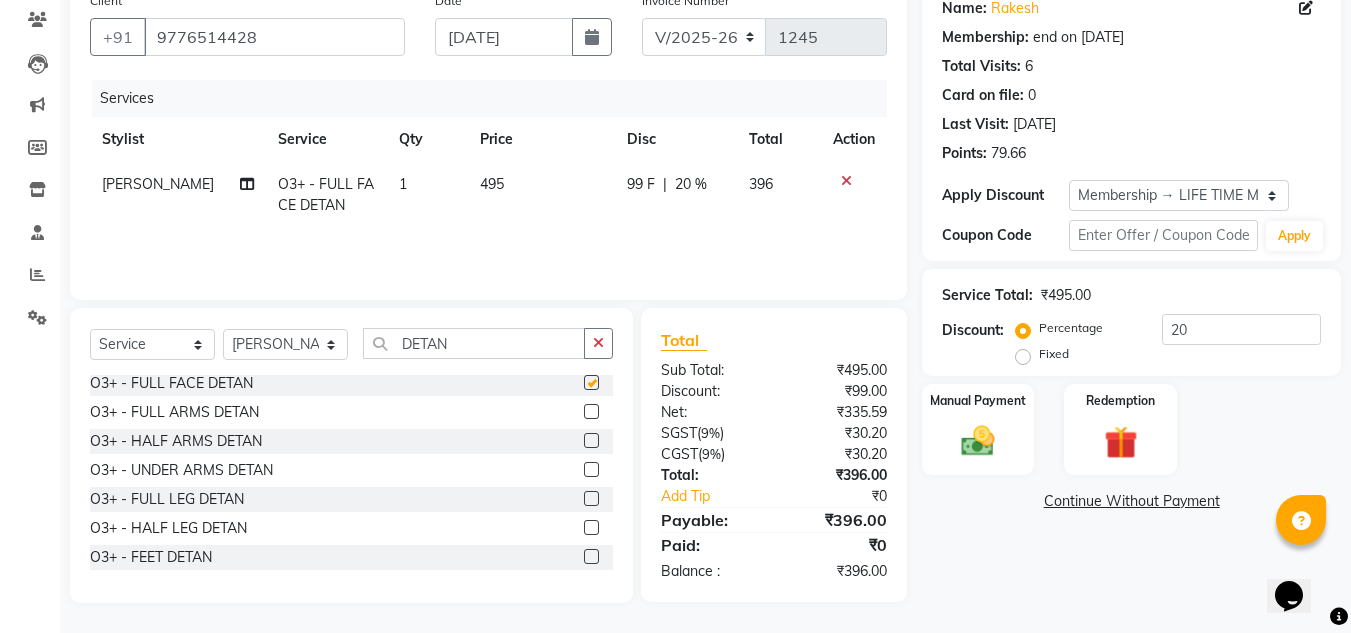 checkbox on "false" 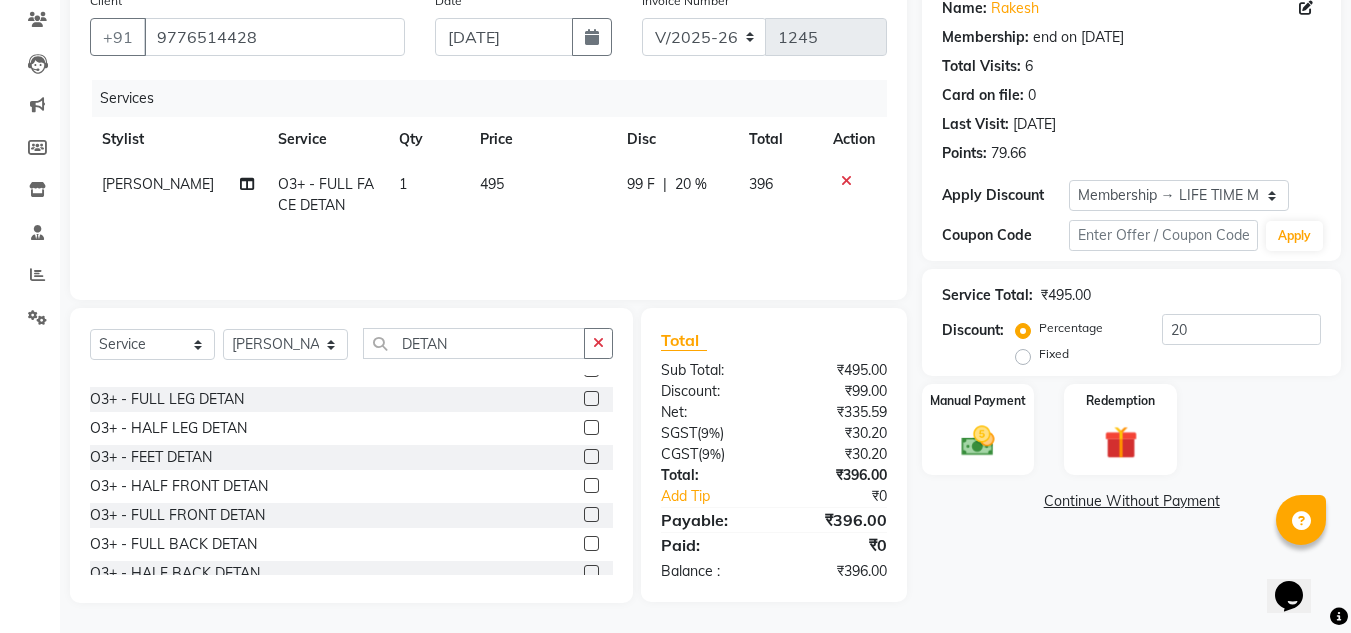 scroll, scrollTop: 900, scrollLeft: 0, axis: vertical 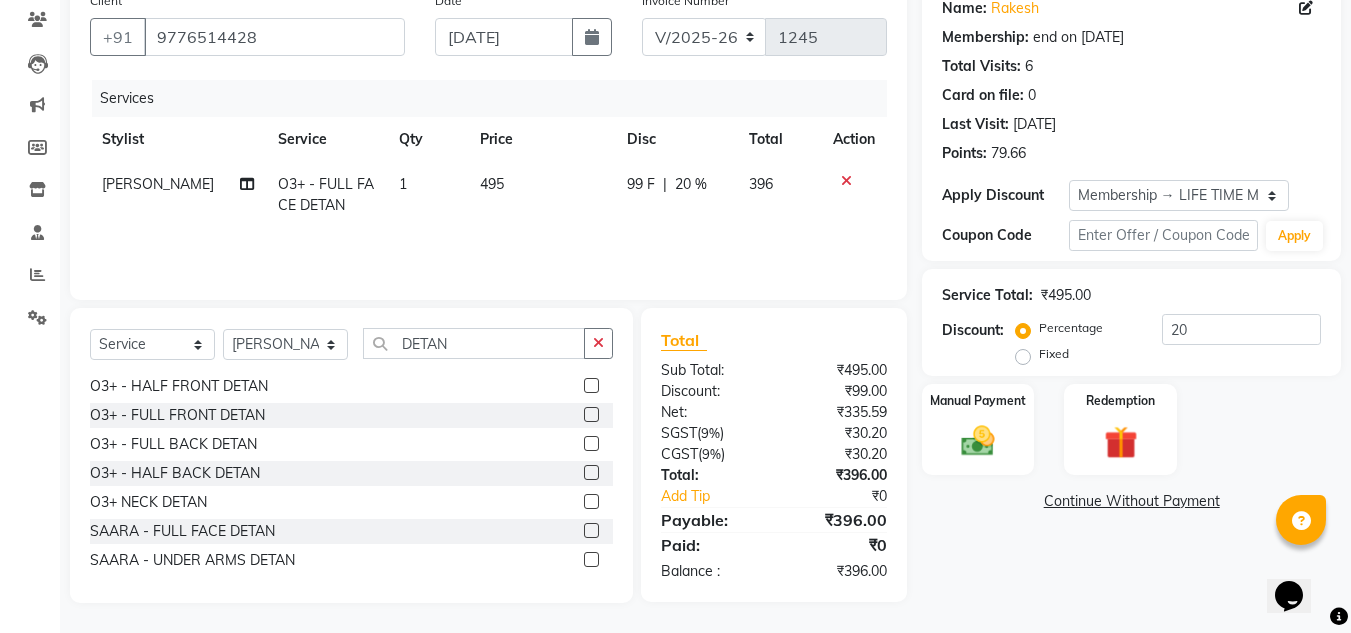 click 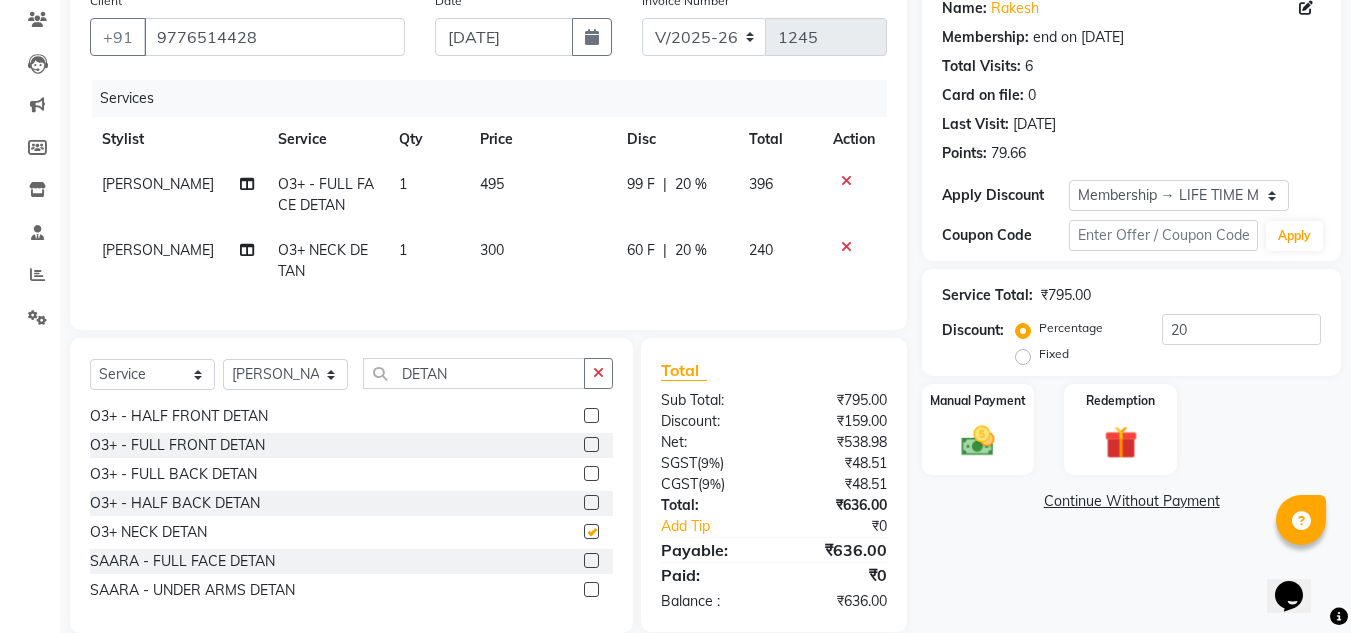 checkbox on "false" 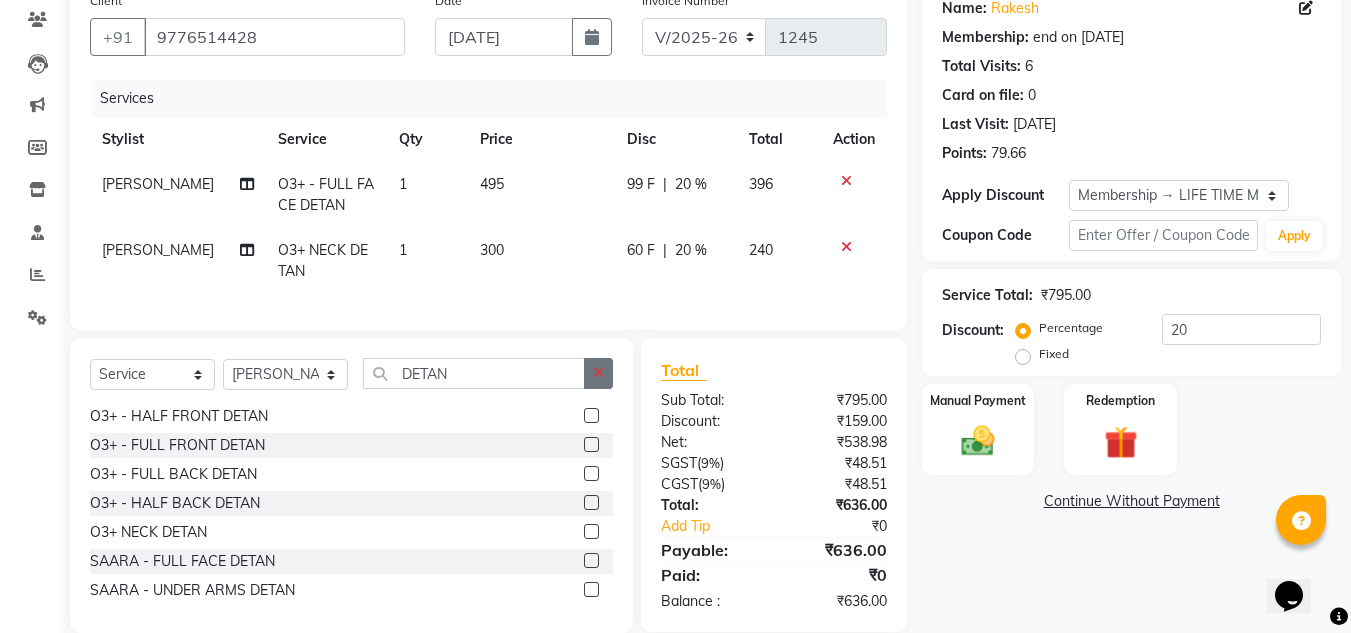 click 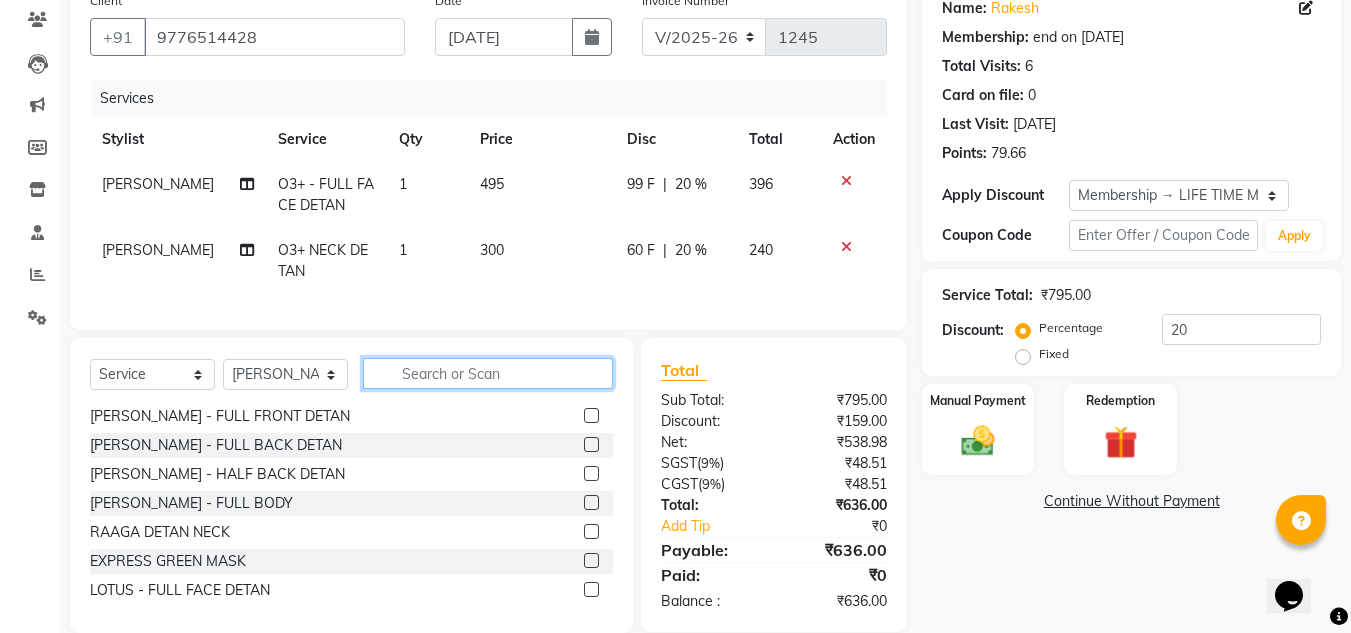 click 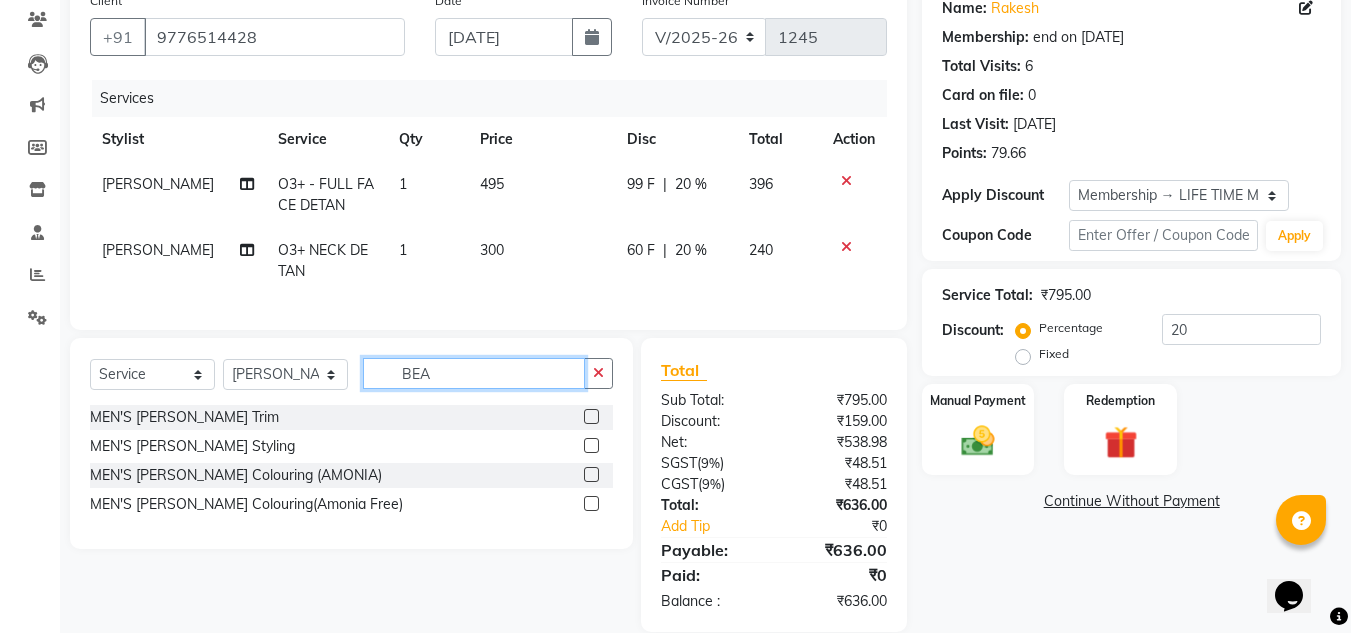 scroll, scrollTop: 0, scrollLeft: 0, axis: both 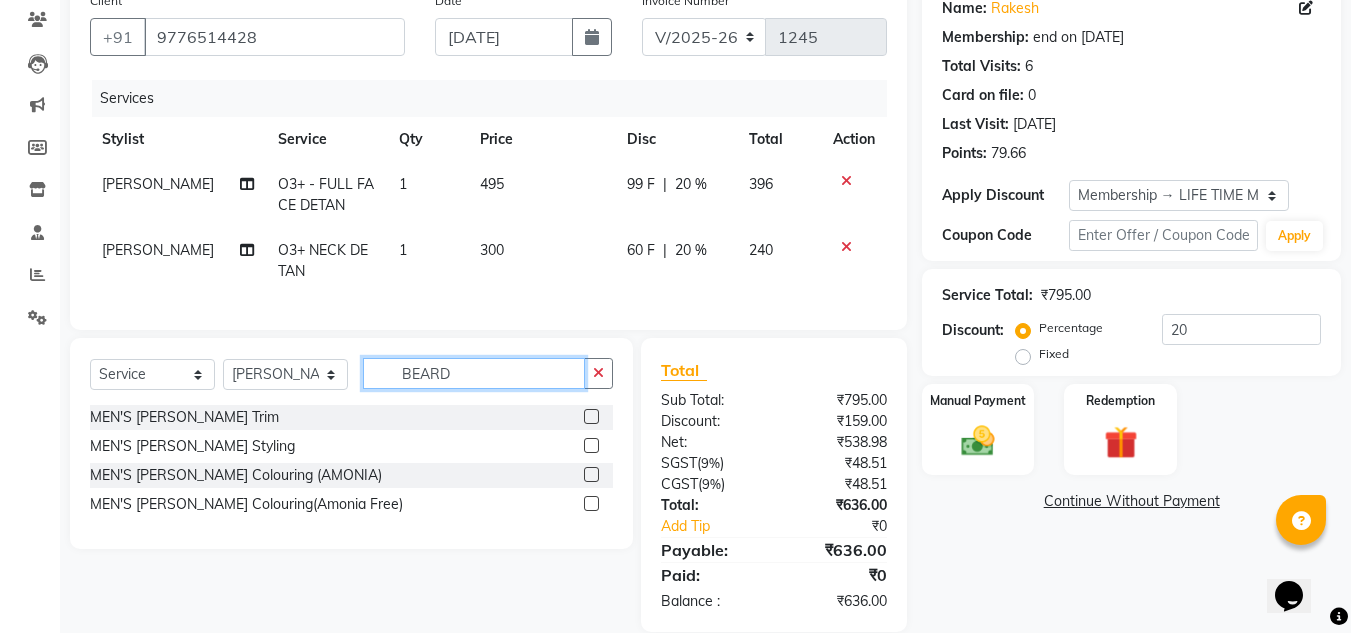 type on "BEARD" 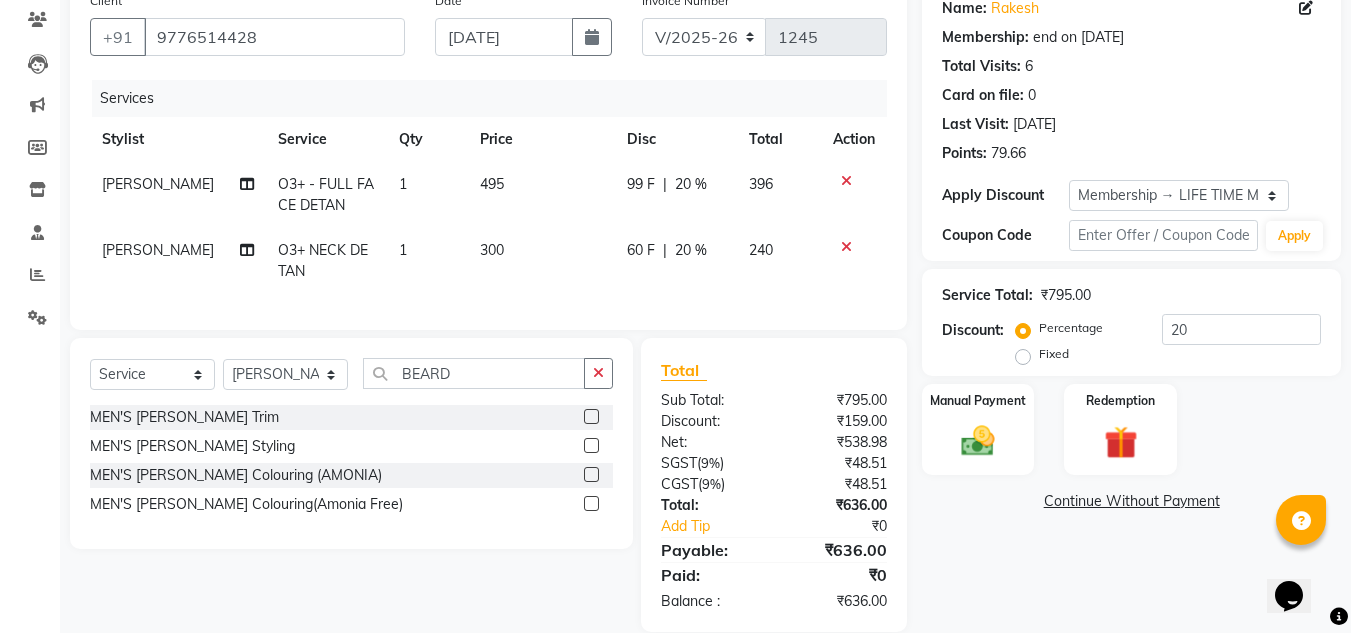 click 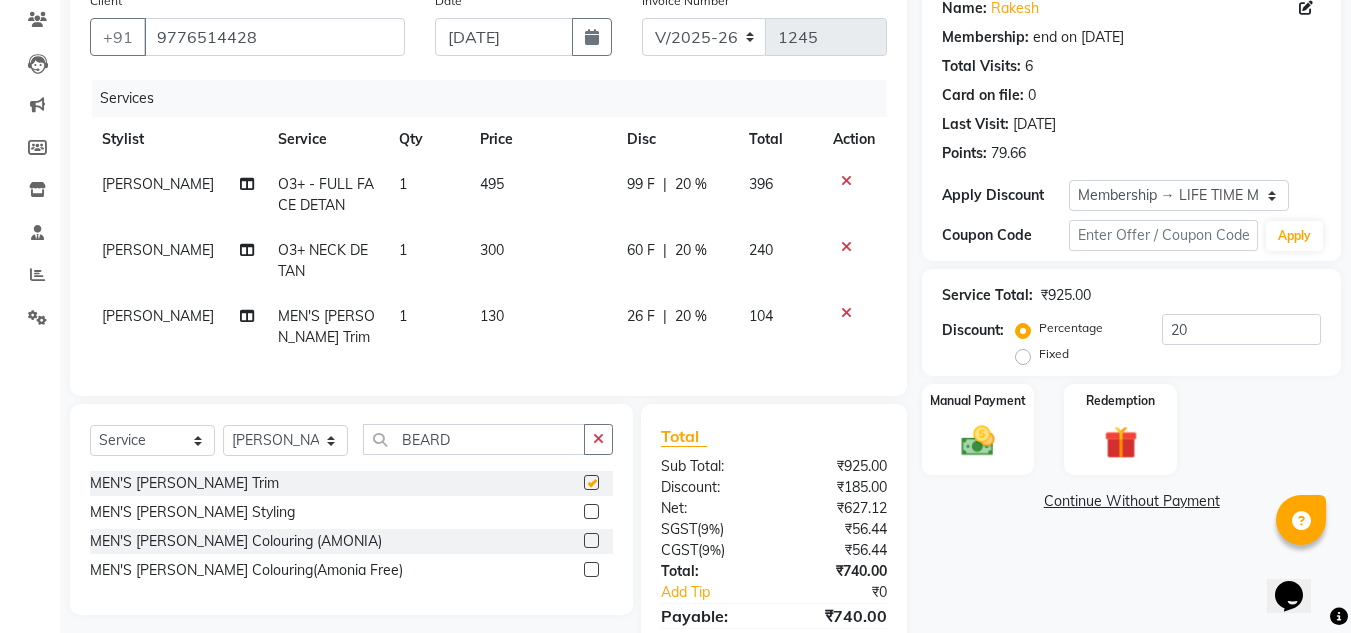 checkbox on "false" 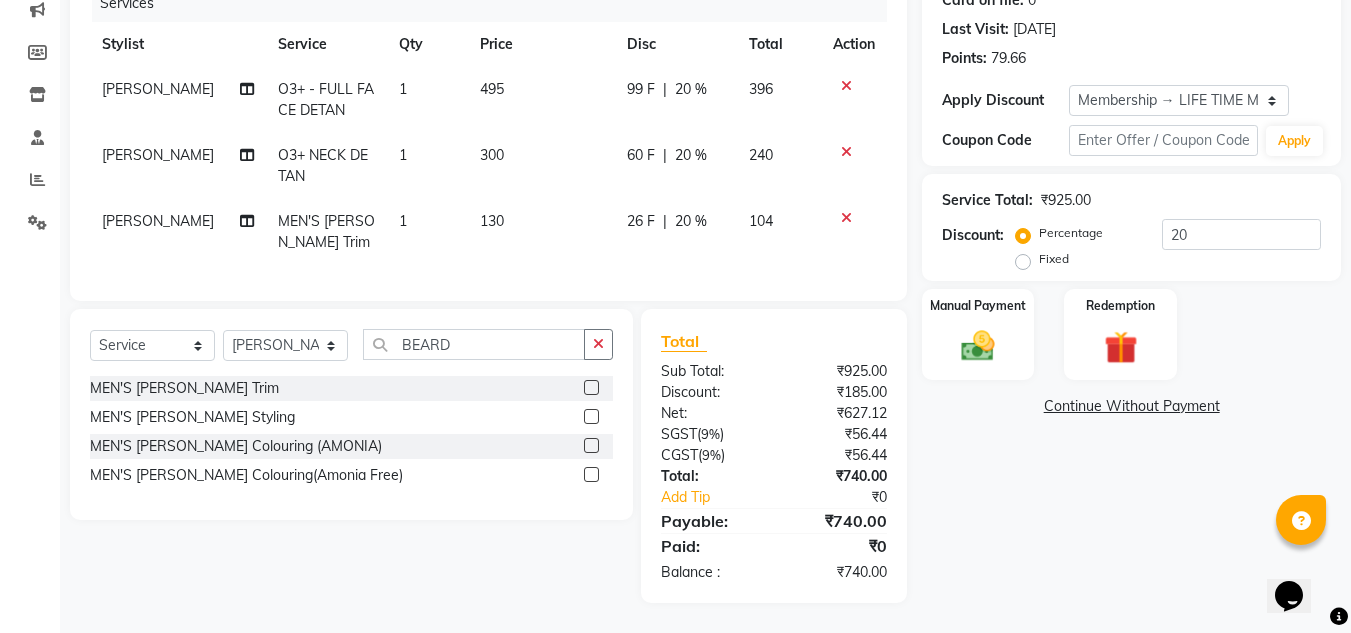 scroll, scrollTop: 0, scrollLeft: 0, axis: both 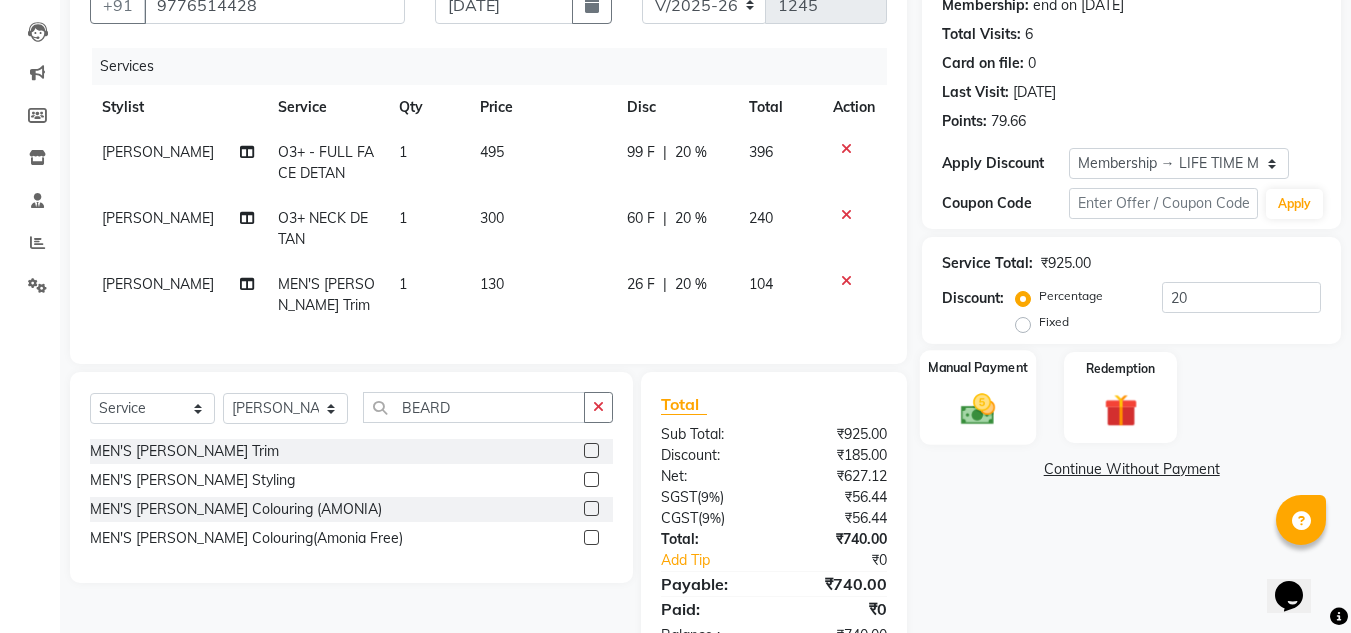 click 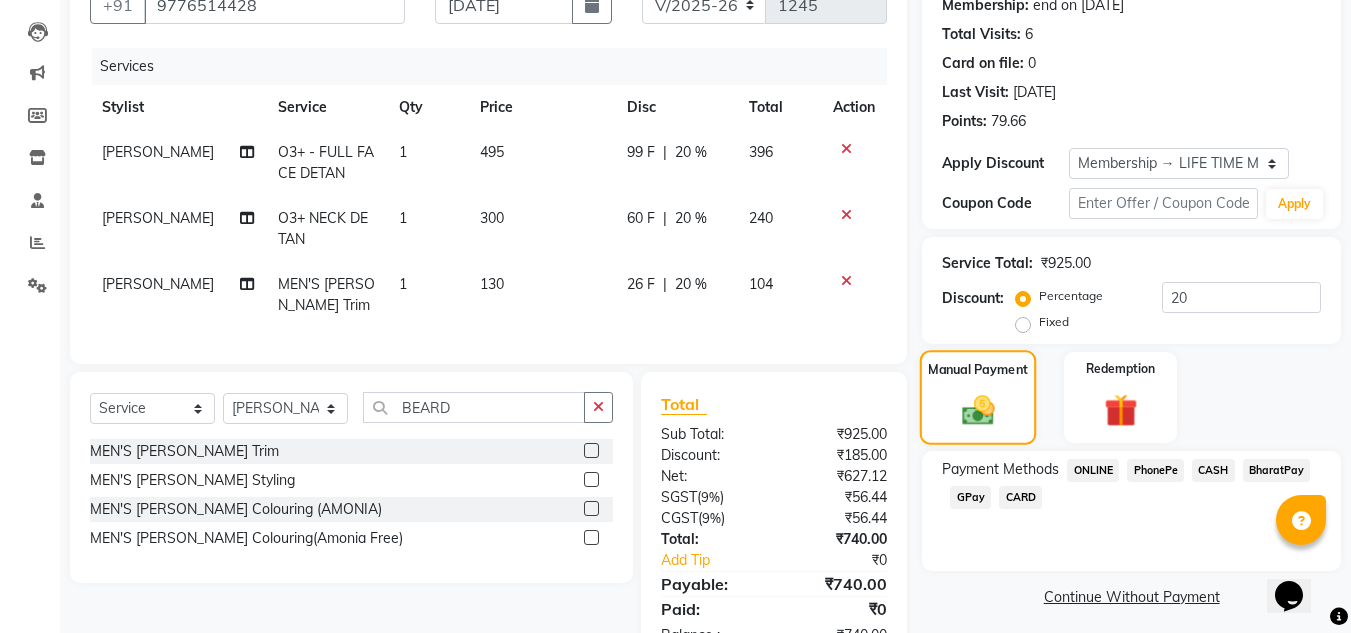 scroll, scrollTop: 278, scrollLeft: 0, axis: vertical 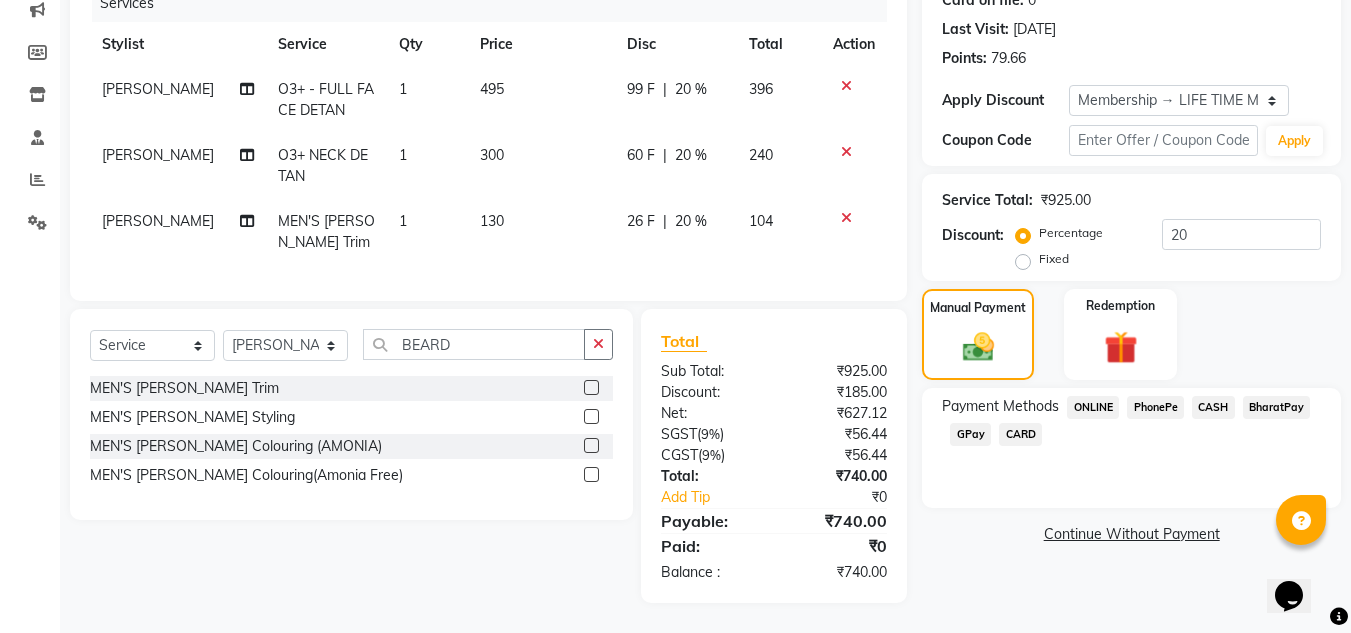 click on "PhonePe" 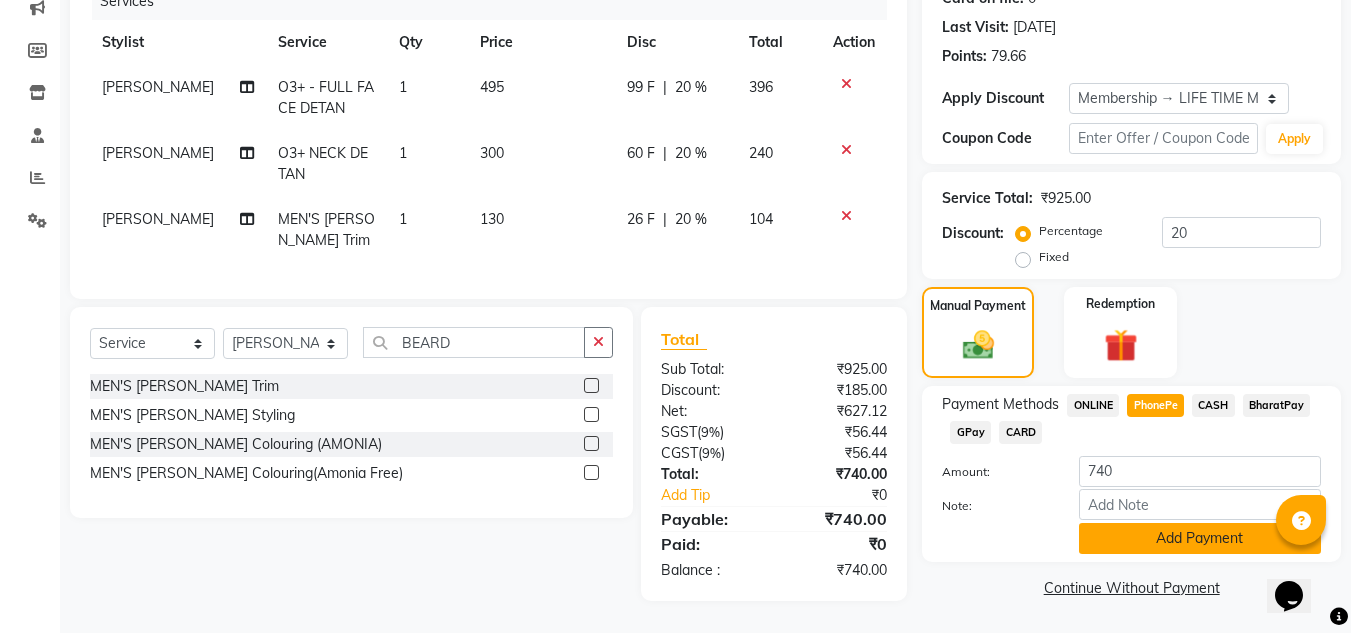 click on "Add Payment" 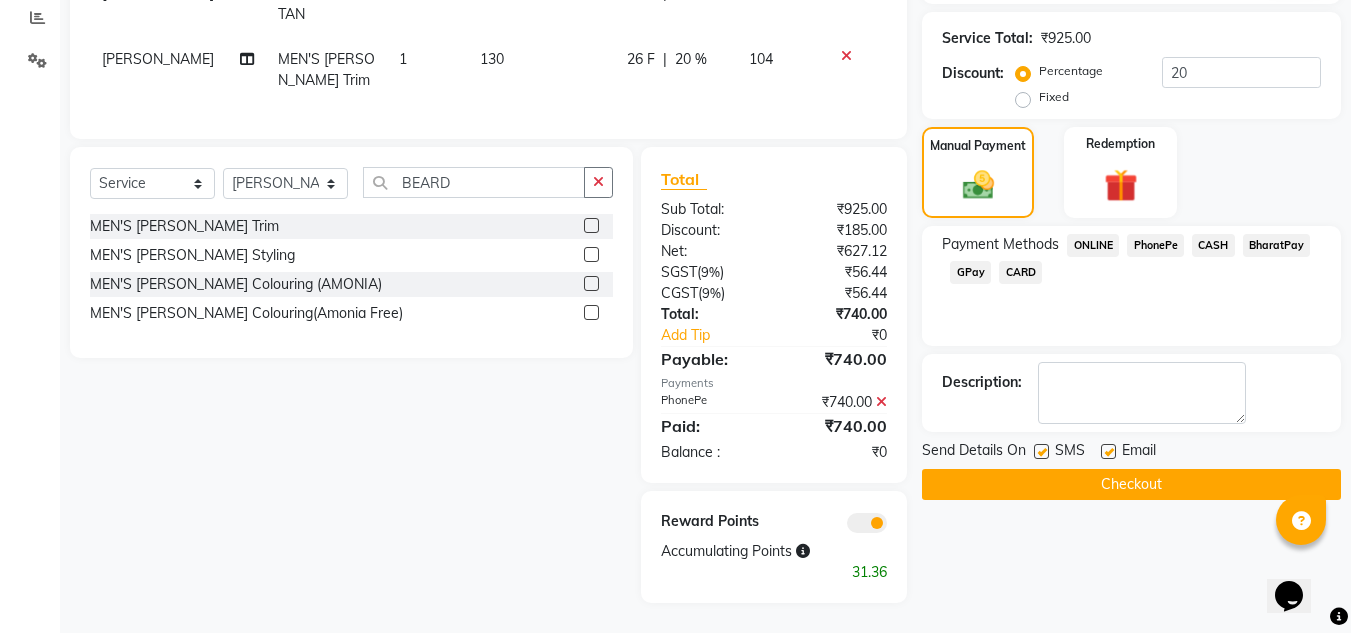 scroll, scrollTop: 440, scrollLeft: 0, axis: vertical 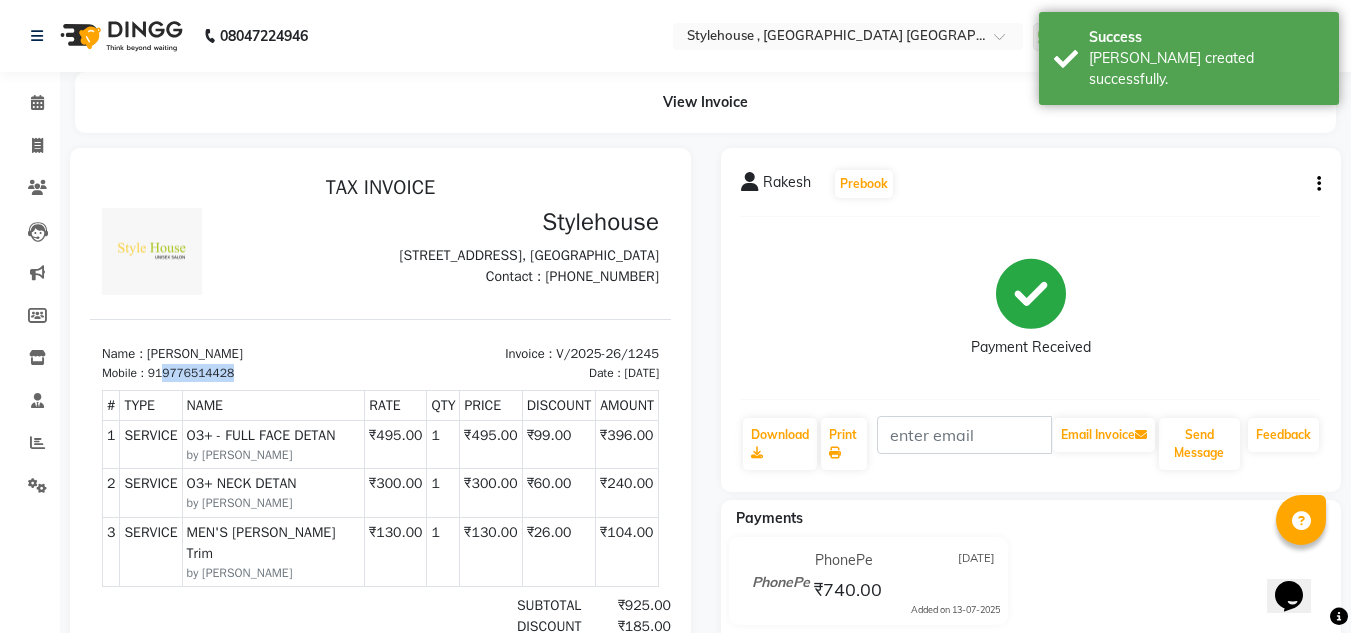 drag, startPoint x: 235, startPoint y: 410, endPoint x: 166, endPoint y: 407, distance: 69.065186 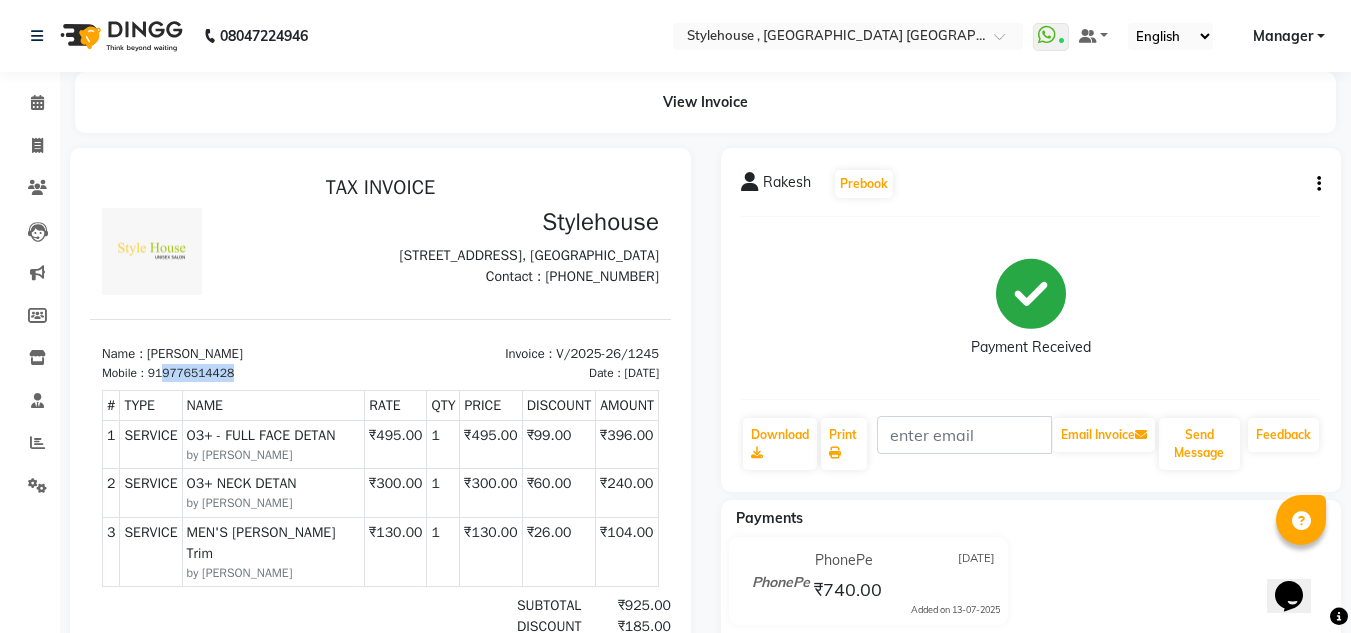 scroll, scrollTop: 16, scrollLeft: 0, axis: vertical 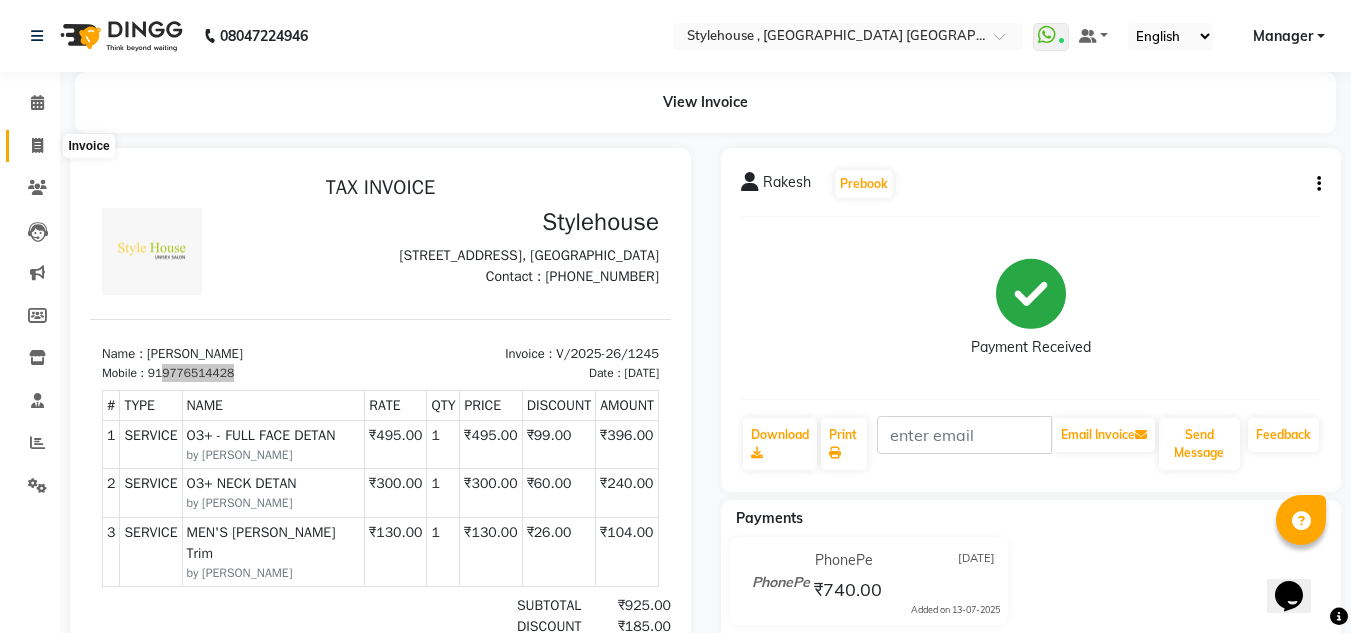 click 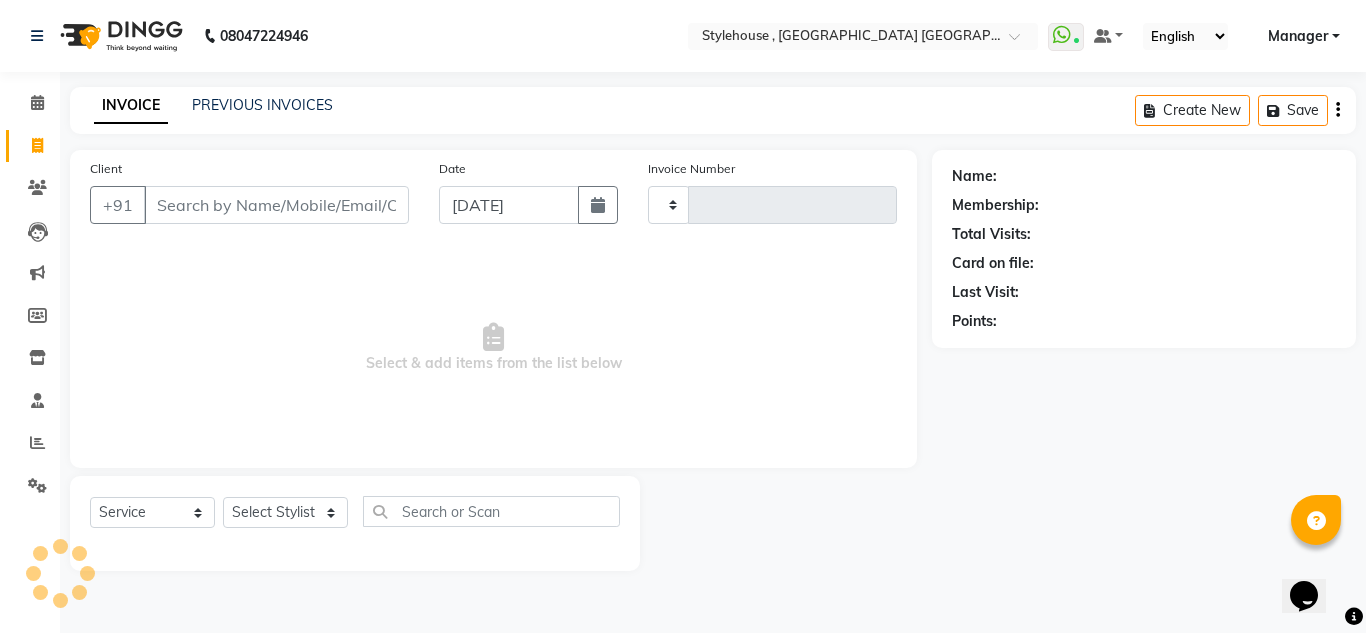 type on "1246" 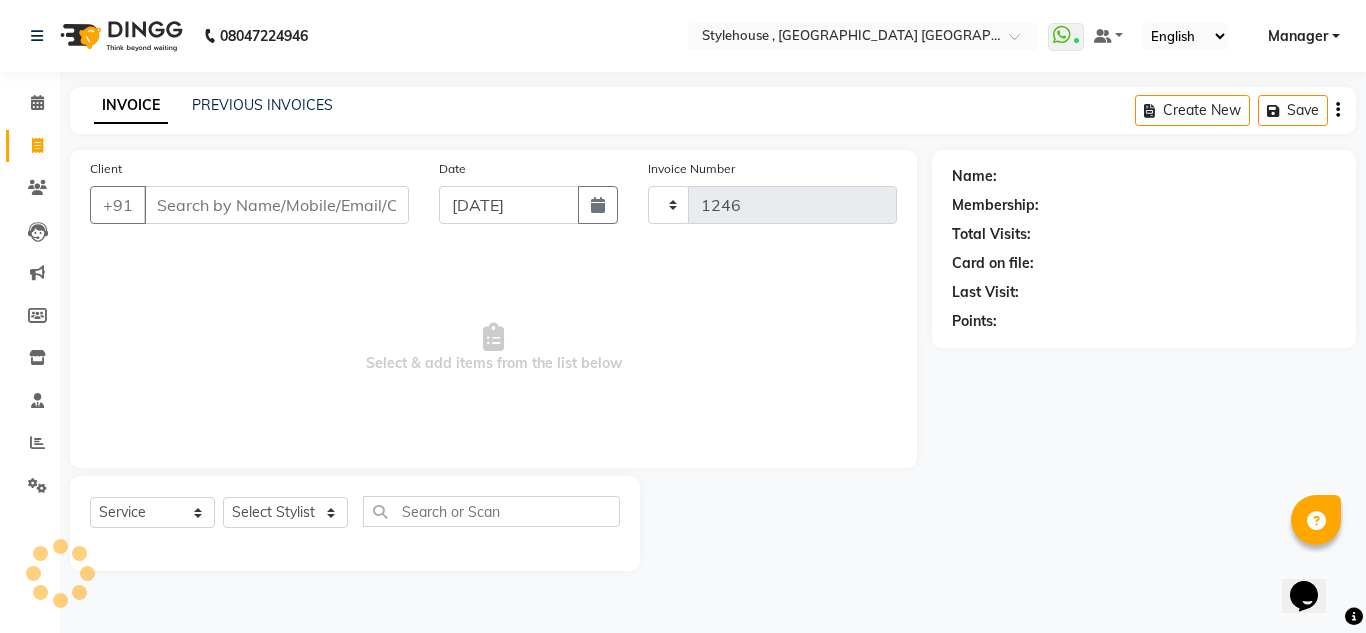 select on "7793" 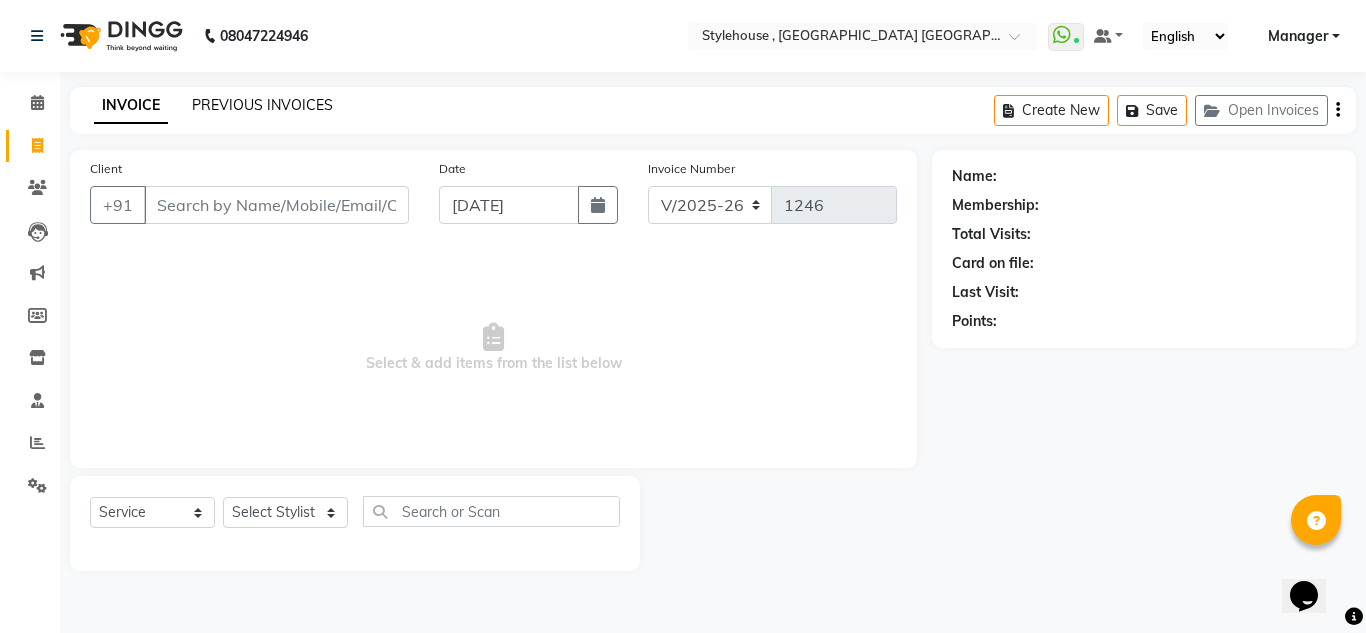 click on "PREVIOUS INVOICES" 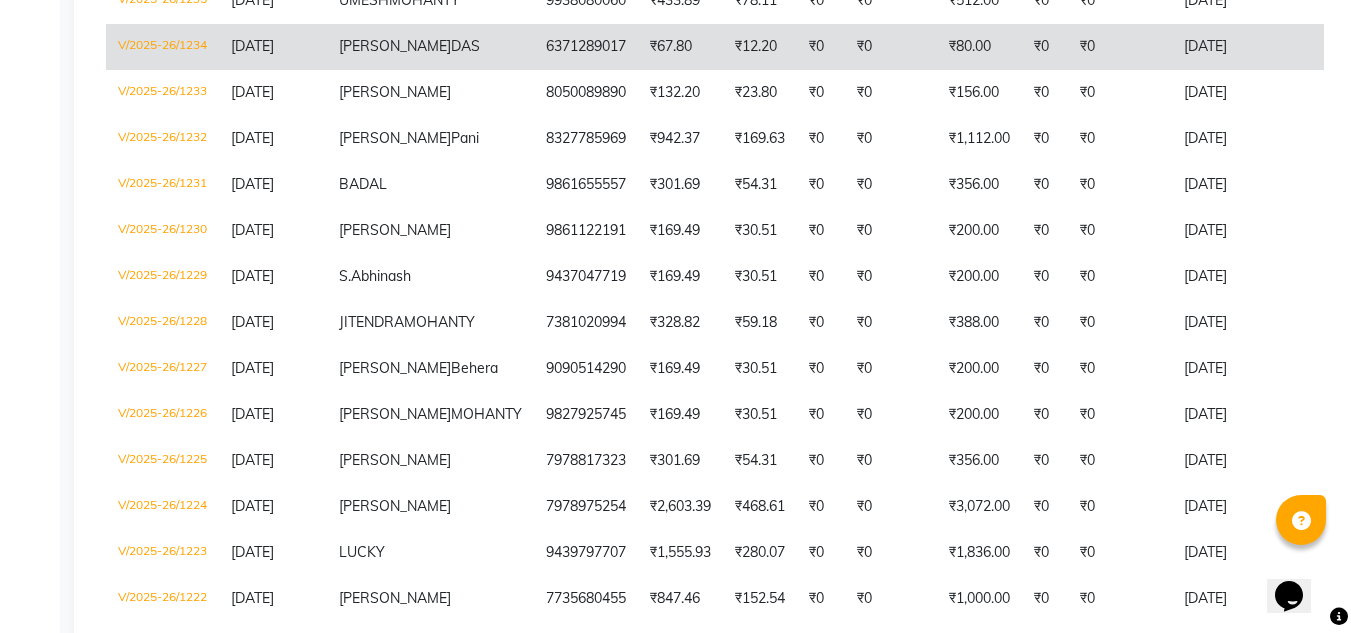 scroll, scrollTop: 900, scrollLeft: 0, axis: vertical 